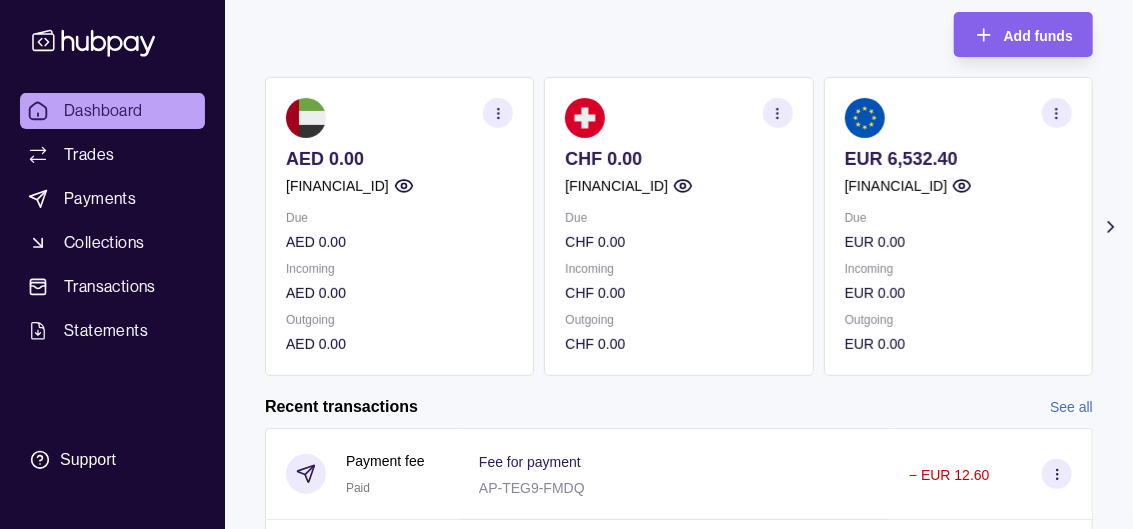 scroll, scrollTop: 200, scrollLeft: 0, axis: vertical 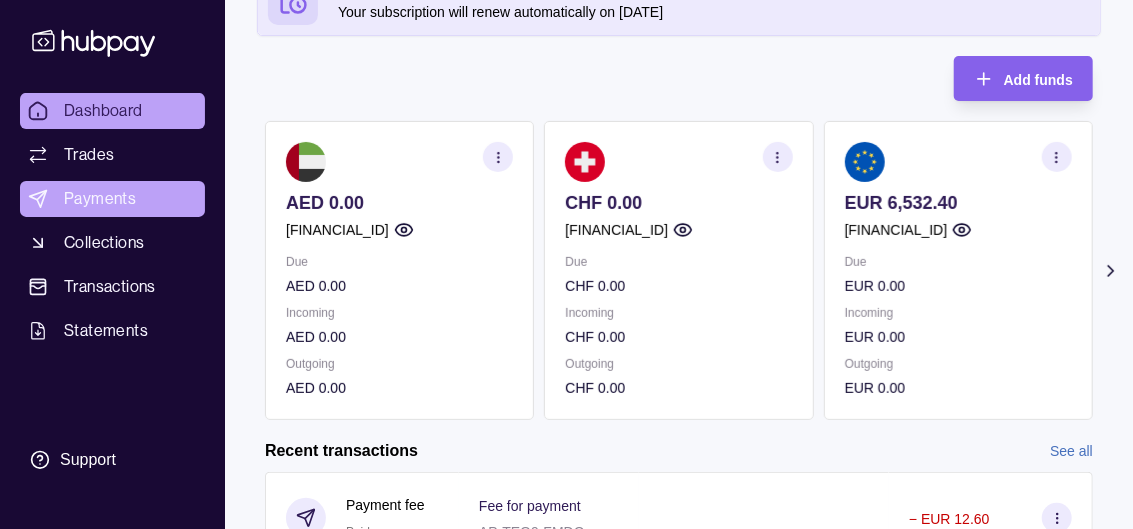 click on "Payments" at bounding box center [112, 199] 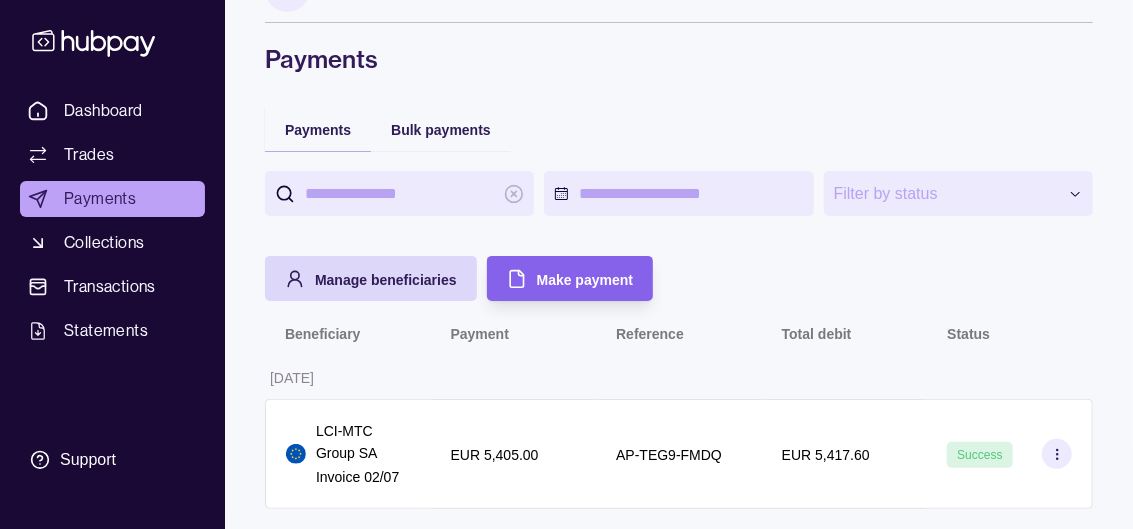 scroll, scrollTop: 126, scrollLeft: 0, axis: vertical 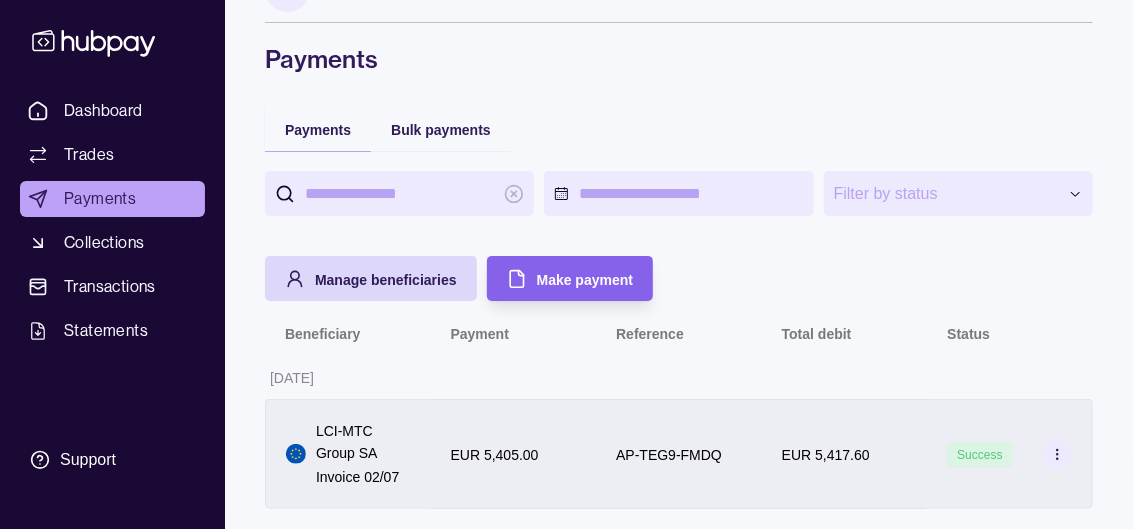 click on "Success" at bounding box center [979, 455] 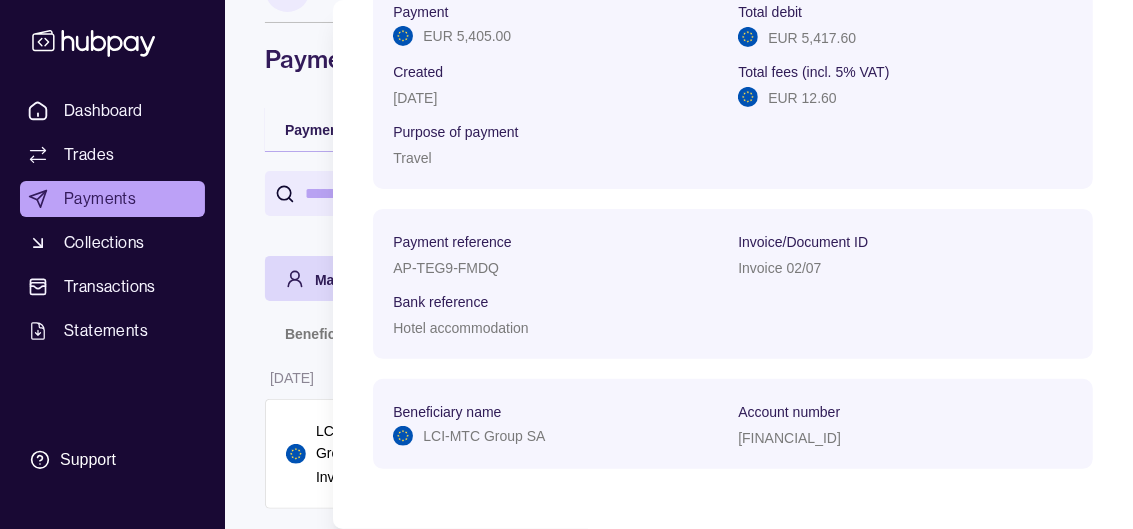 scroll, scrollTop: 0, scrollLeft: 0, axis: both 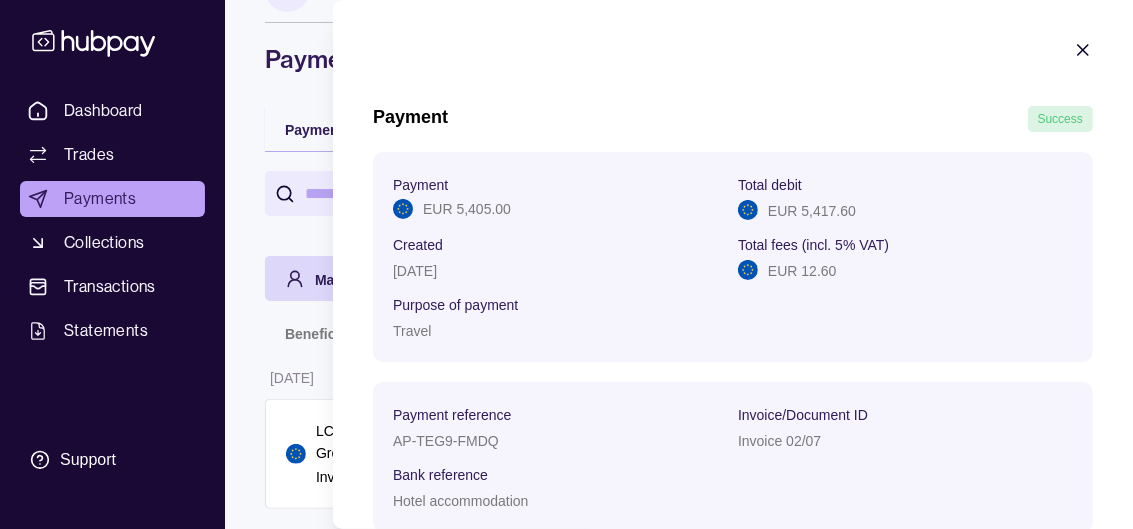 click 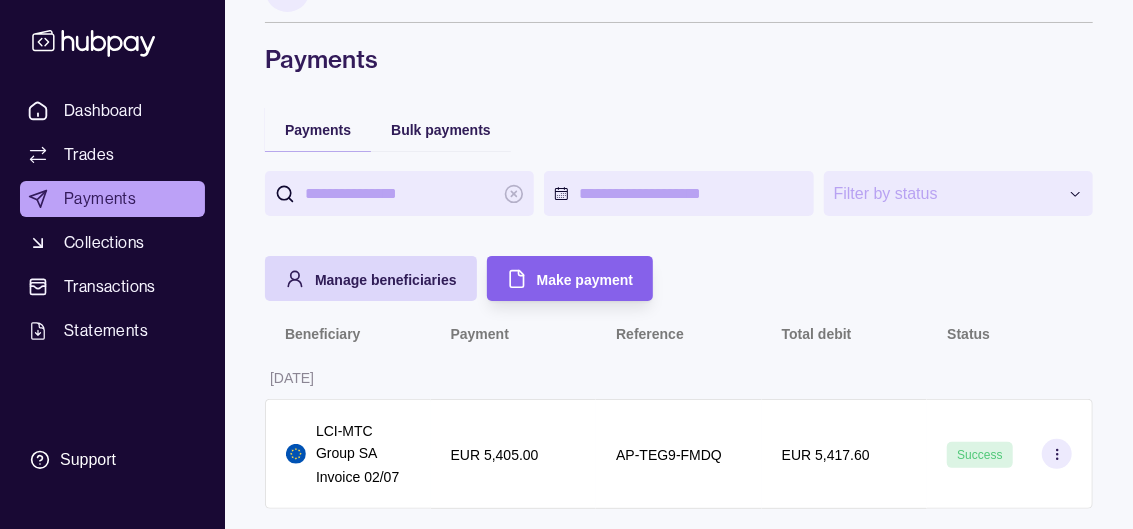 click on "EUR 5,405.00" at bounding box center [495, 454] 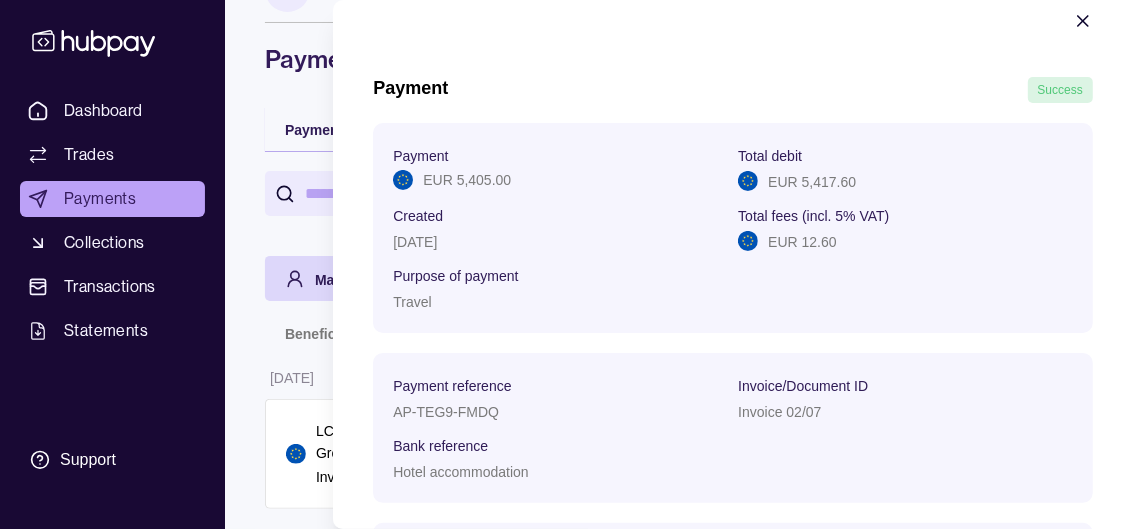 scroll, scrollTop: 0, scrollLeft: 0, axis: both 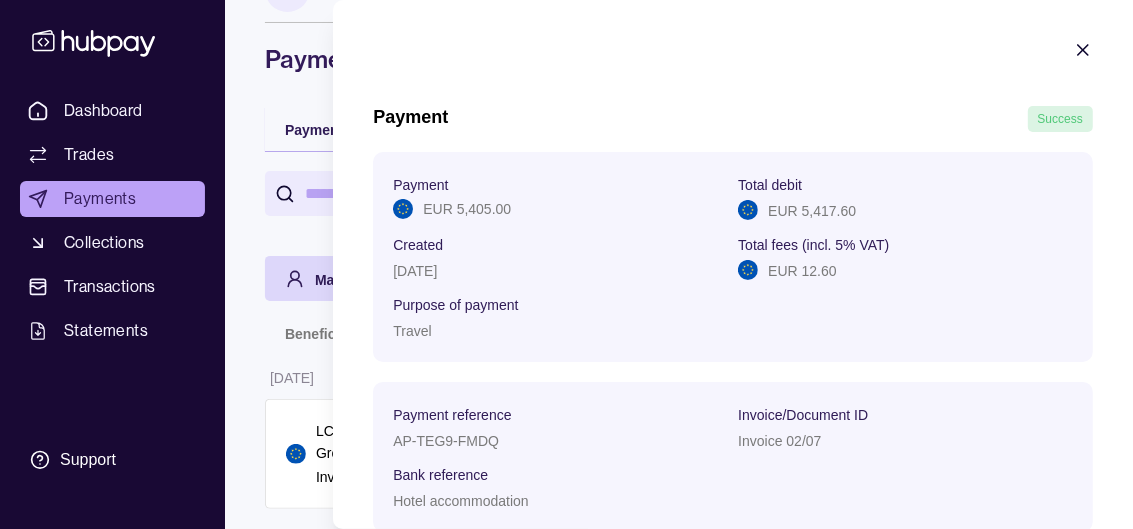 click 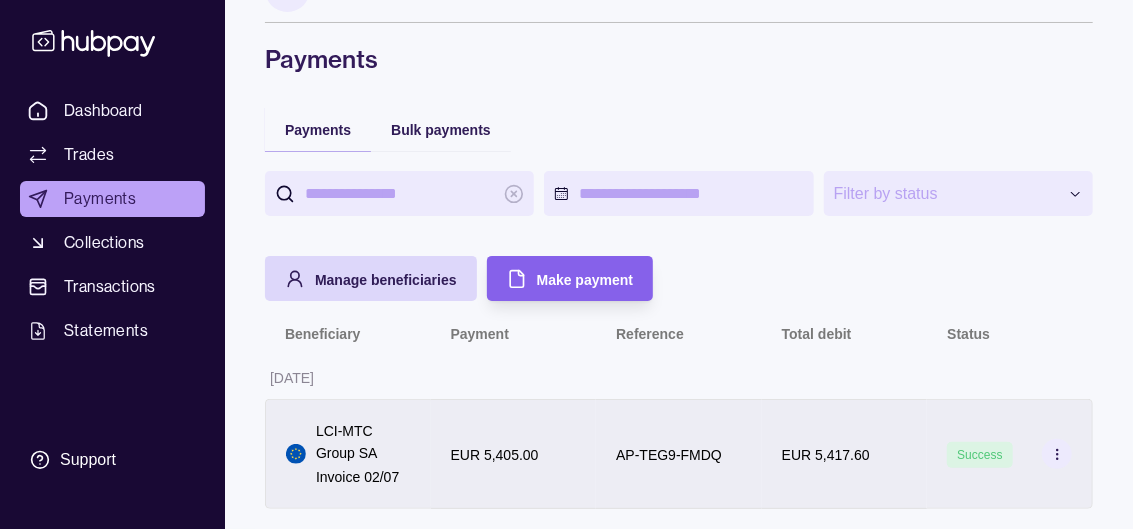 click on "AP-TEG9-FMDQ" at bounding box center [679, 454] 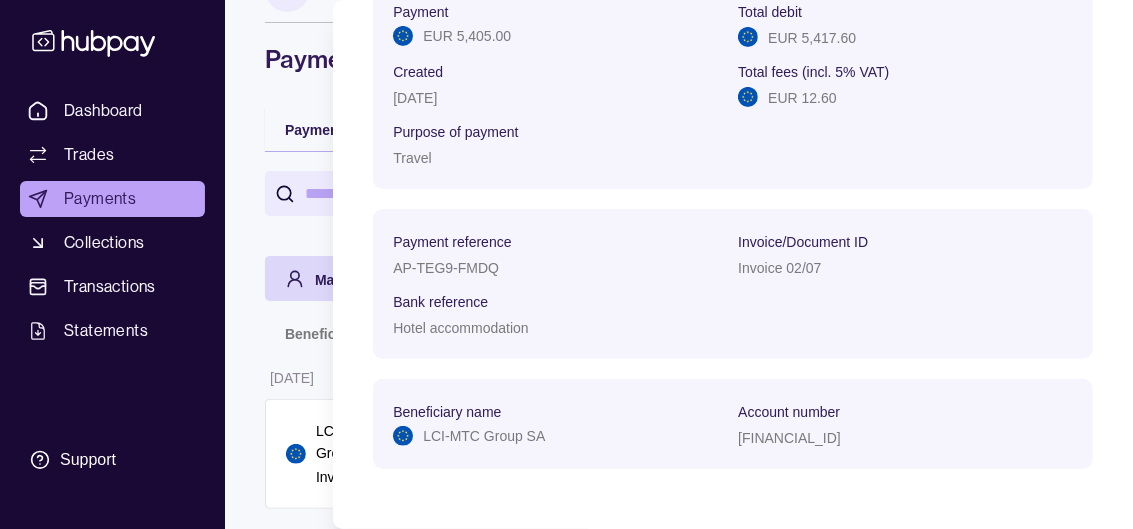 scroll, scrollTop: 0, scrollLeft: 0, axis: both 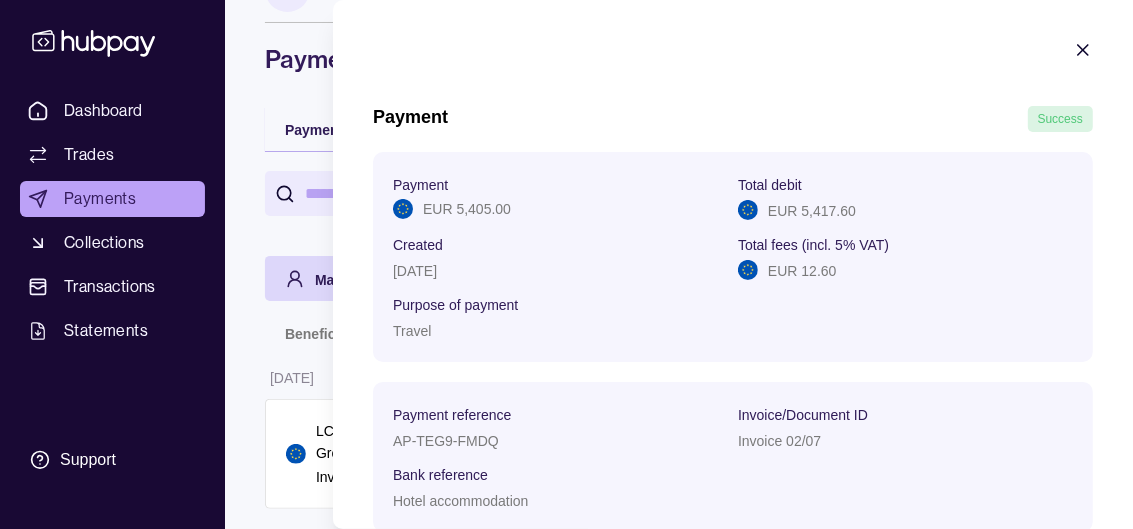 click 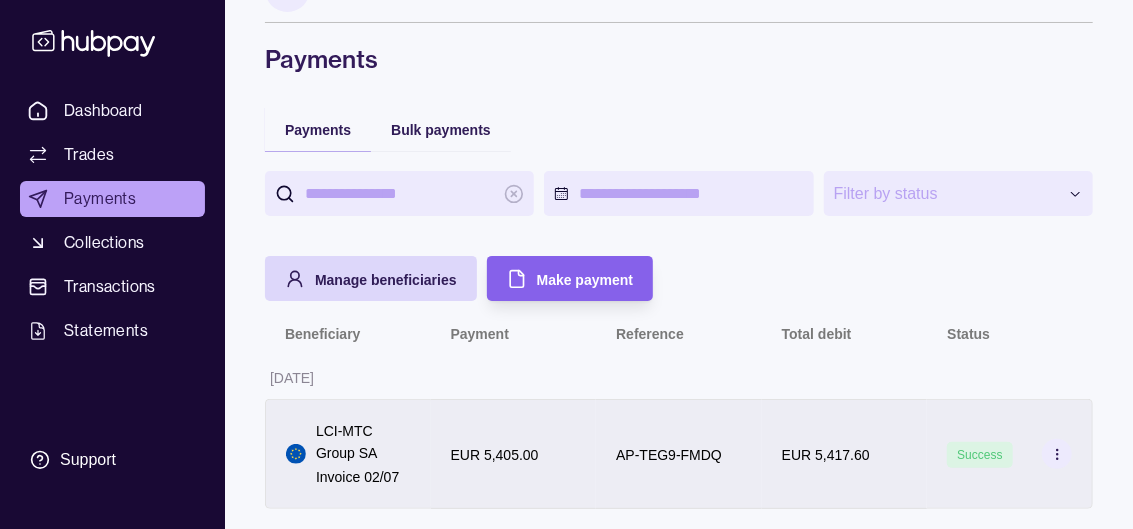scroll, scrollTop: 126, scrollLeft: 0, axis: vertical 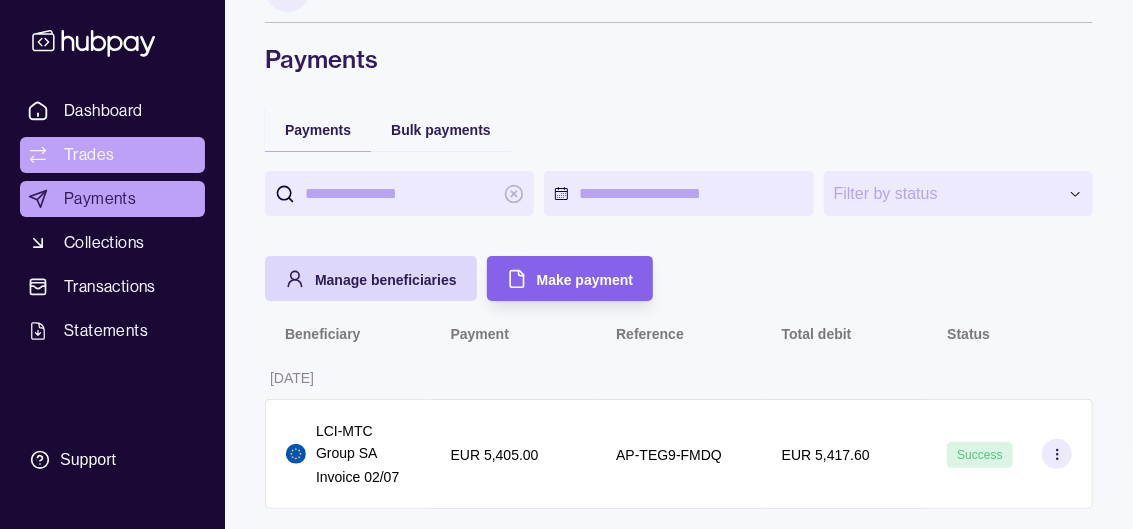 click on "Trades" at bounding box center (89, 155) 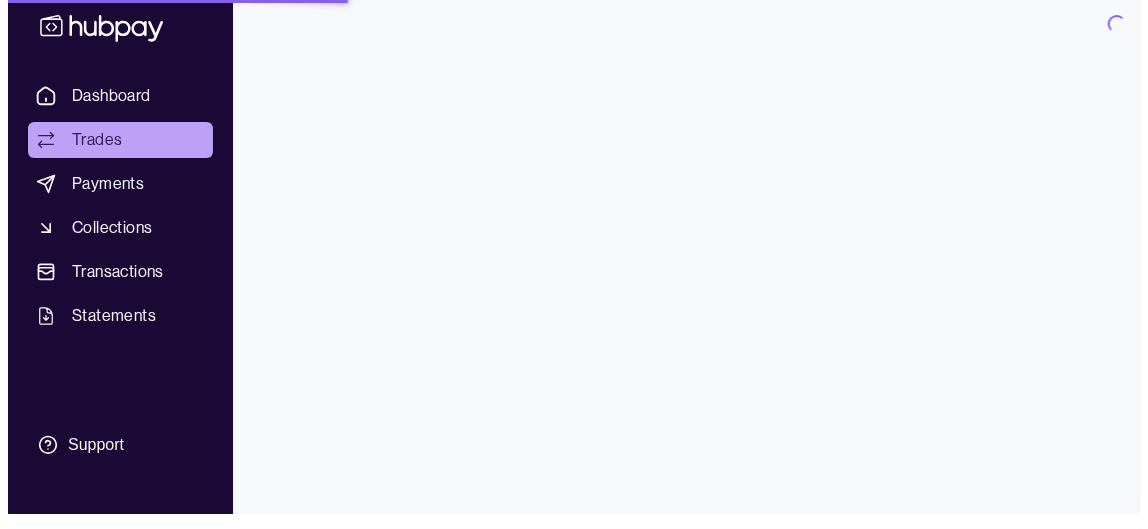 scroll, scrollTop: 0, scrollLeft: 0, axis: both 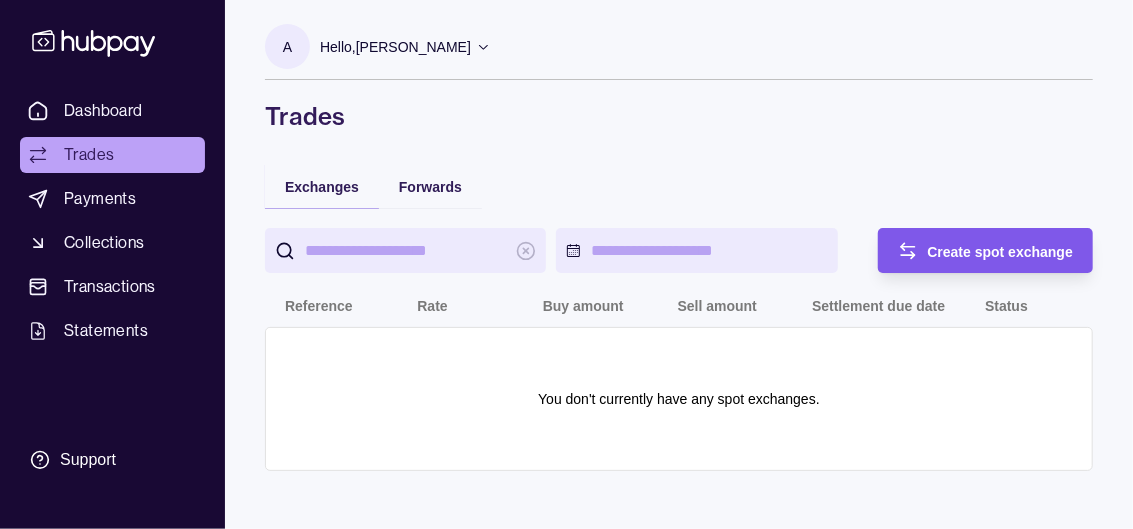 click on "Create spot exchange" at bounding box center [1001, 251] 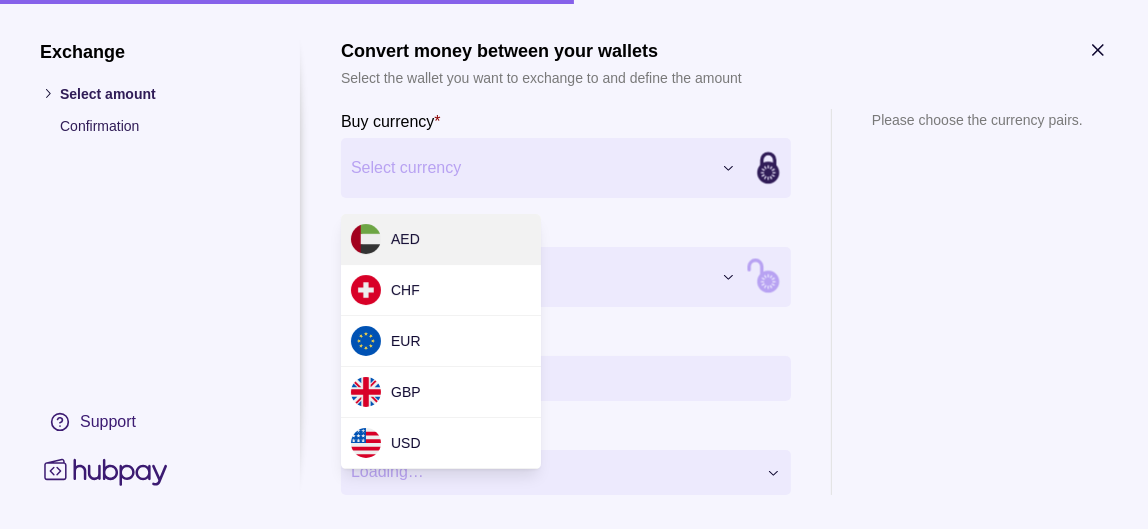 click on "Dashboard Trades Payments Collections Transactions Statements Support A Hello,  [PERSON_NAME] LUXURY SOLUTIONS FZ LLC Account Terms and conditions Privacy policy Sign out Trades Exchanges Forwards Create spot exchange Reference Rate Buy amount Sell amount Settlement due date Status You don't currently have any spot exchanges. Trades | Hubpay Exchange Select amount Confirmation Support Convert money between your wallets Select the wallet you want to exchange to and define the amount Buy currency  * Select currency *** *** *** *** *** Sell currency  * Select currency *** *** *** *** *** Buy amount  * Settlement Loading… Please choose the currency pairs. Next AED CHF EUR GBP USD" at bounding box center (574, 264) 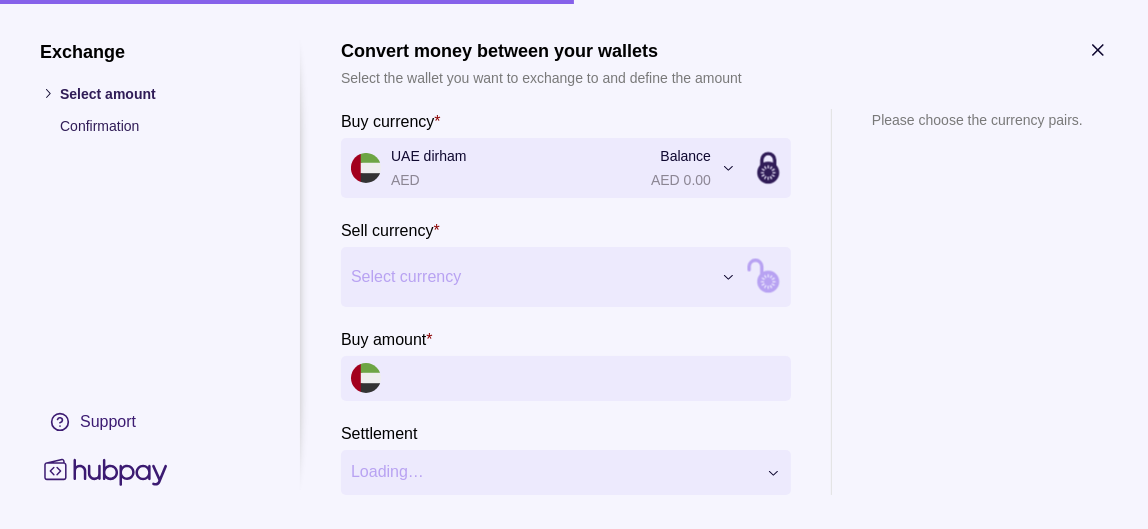 click on "Dashboard Trades Payments Collections Transactions Statements Support A Hello,  [PERSON_NAME] LUXURY SOLUTIONS FZ LLC Account Terms and conditions Privacy policy Sign out Trades Exchanges Forwards Create spot exchange Reference Rate Buy amount Sell amount Settlement due date Status You don't currently have any spot exchanges. Trades | Hubpay Exchange Select amount Confirmation Support Convert money between your wallets Select the wallet you want to exchange to and define the amount Buy currency  * UAE dirham AED Balance AED 0.00 *** *** *** *** *** Sell currency  * Select currency *** *** *** *** *** Buy amount  * Settlement Loading… Please choose the currency pairs. Next" at bounding box center (574, 264) 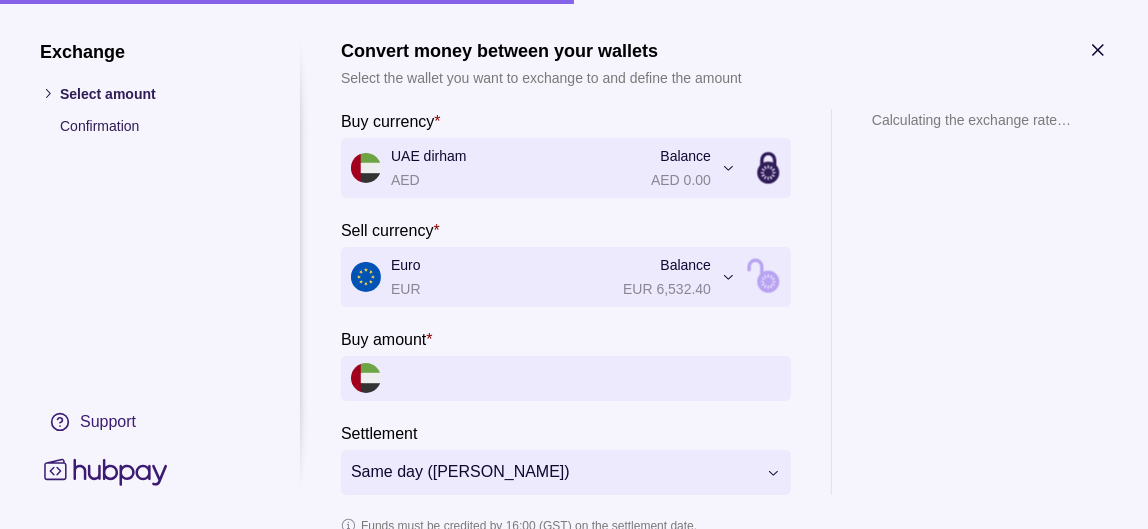 scroll, scrollTop: 100, scrollLeft: 0, axis: vertical 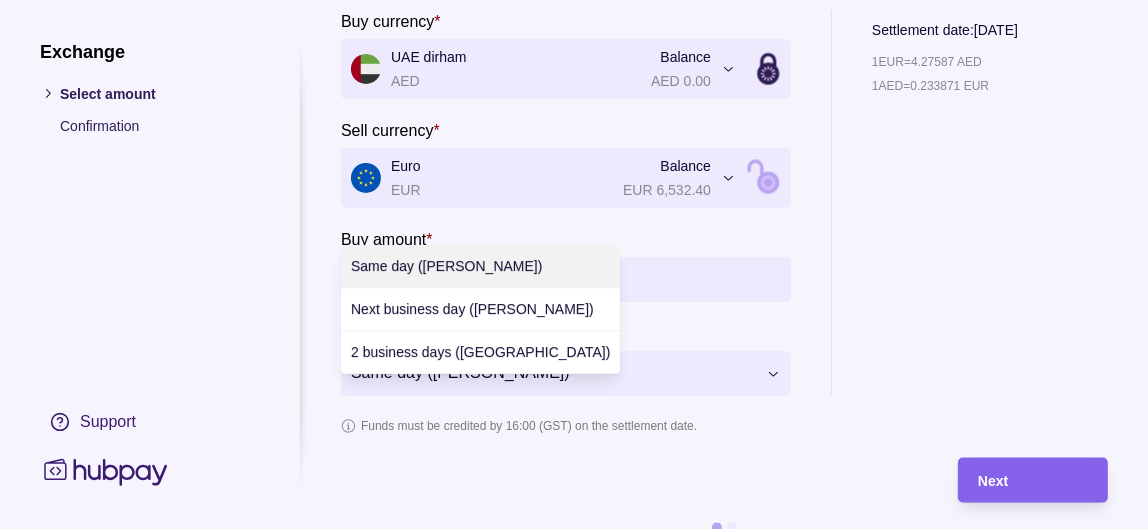 click on "**********" at bounding box center (574, 264) 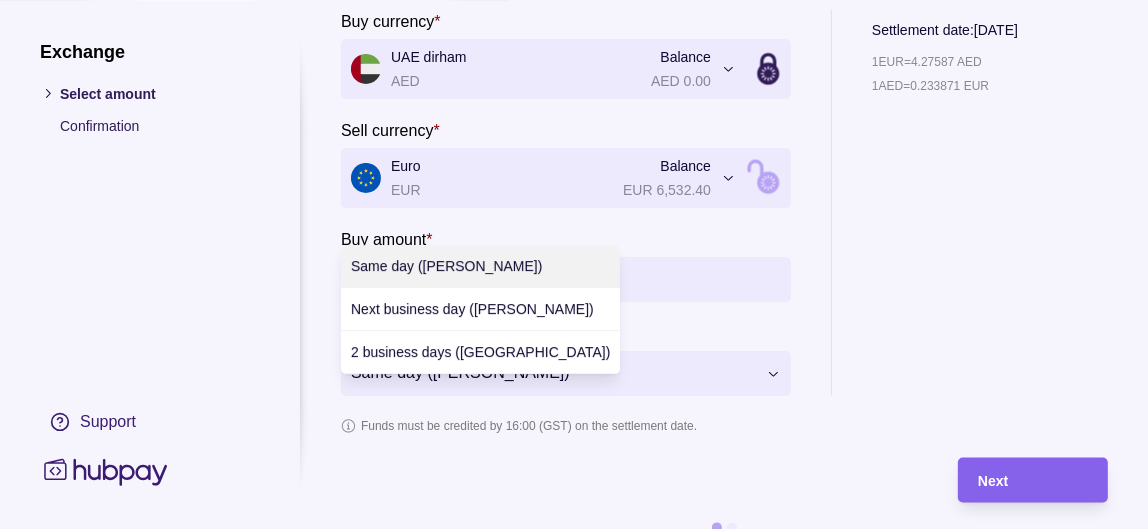 click on "**********" at bounding box center [574, 264] 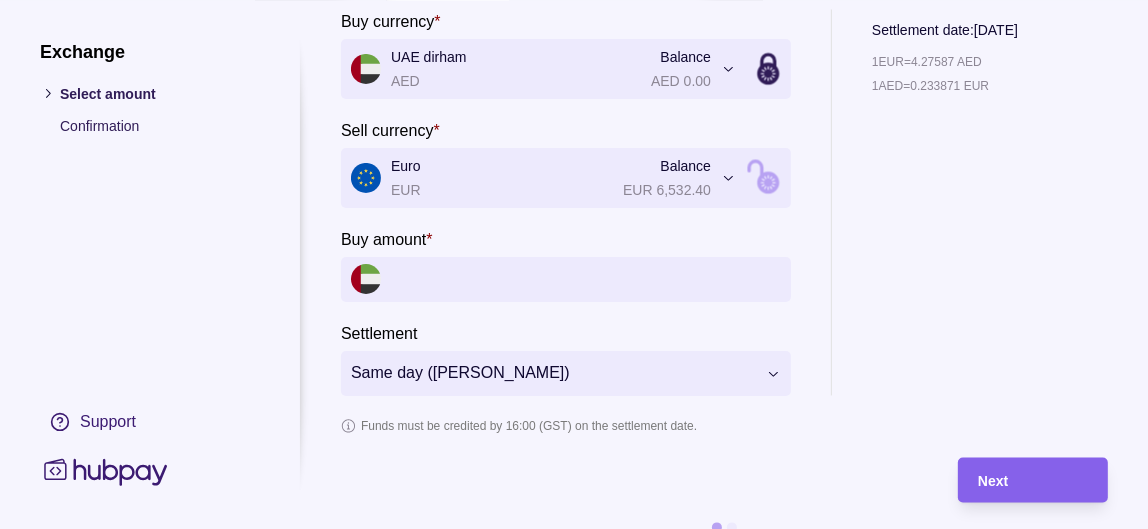 click on "Buy amount  *" at bounding box center [586, 278] 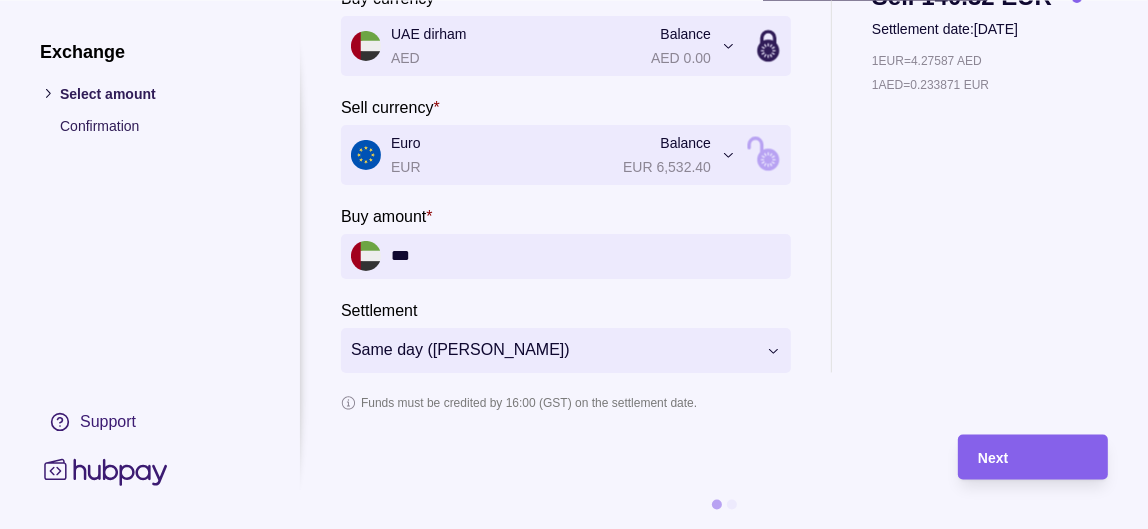 scroll, scrollTop: 161, scrollLeft: 0, axis: vertical 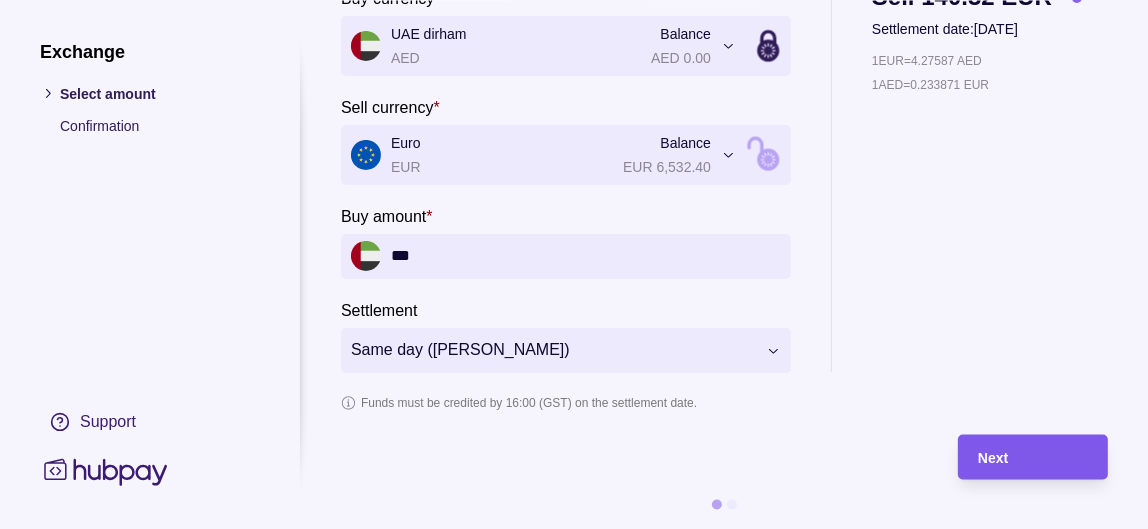 type on "***" 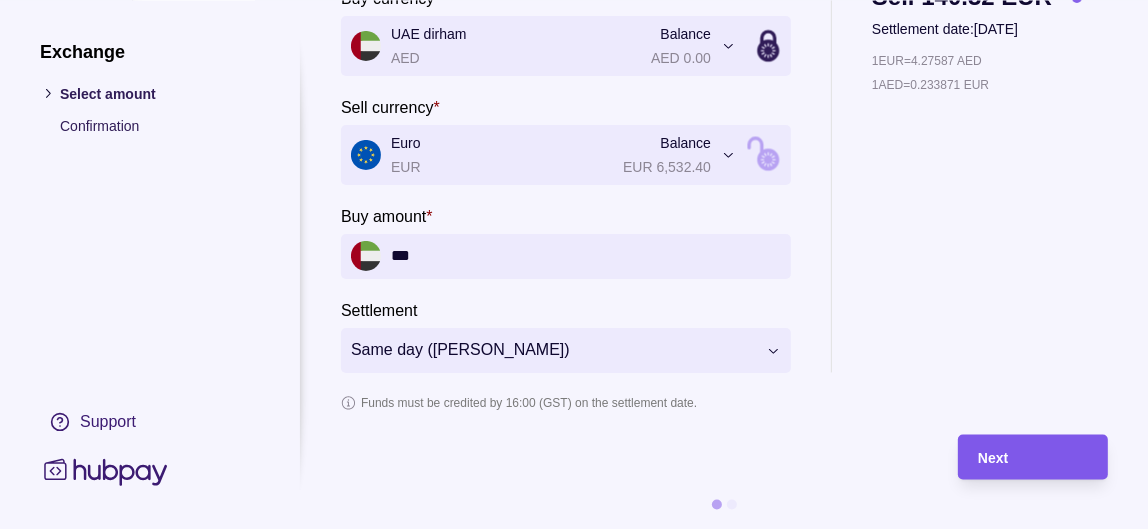click on "Next" at bounding box center (1033, 457) 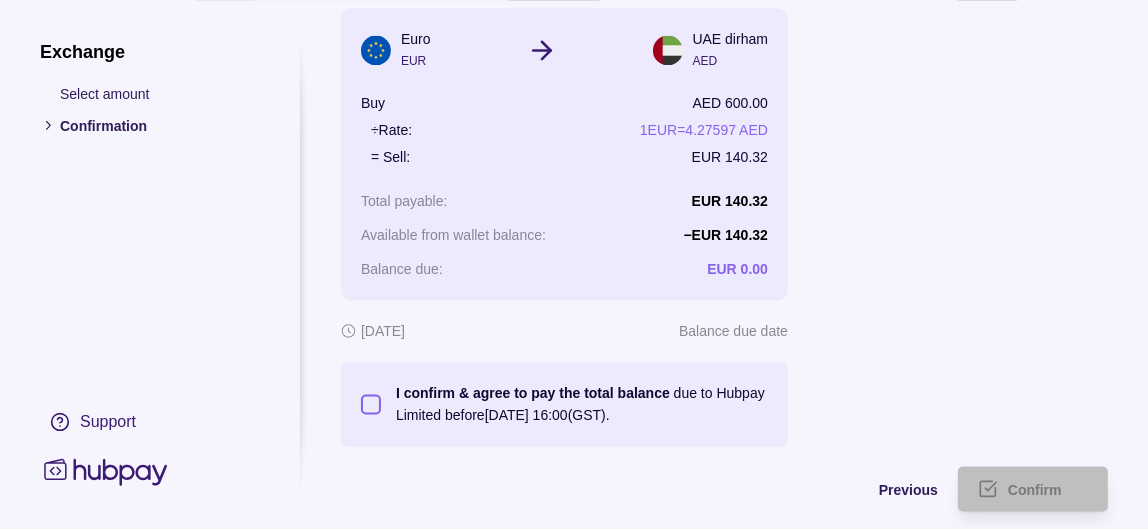 click on "I confirm & agree to pay the total balance   due to Hubpay Limited before  [DATE]   16:00  (GST)." at bounding box center [371, 404] 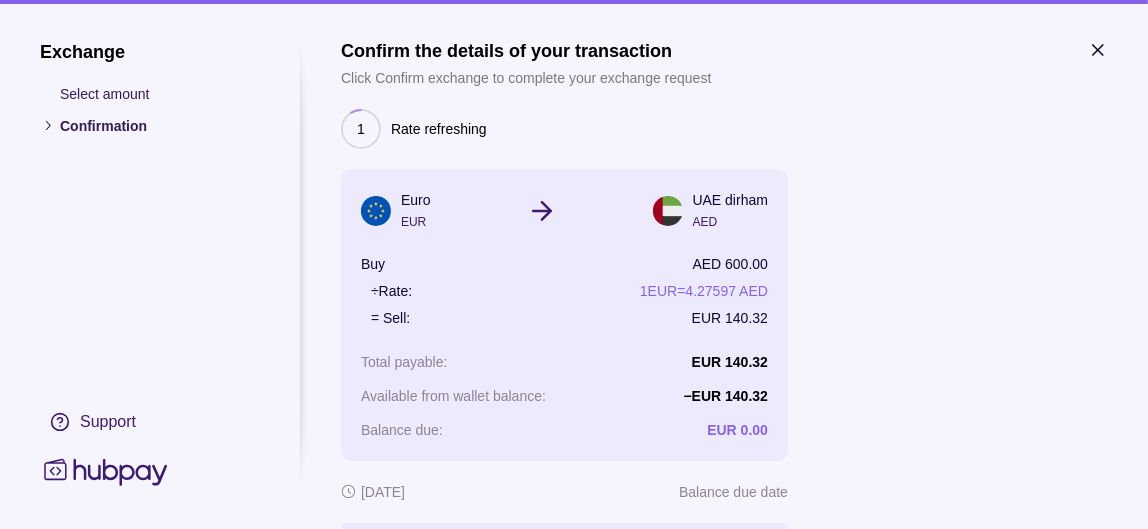 scroll, scrollTop: 225, scrollLeft: 0, axis: vertical 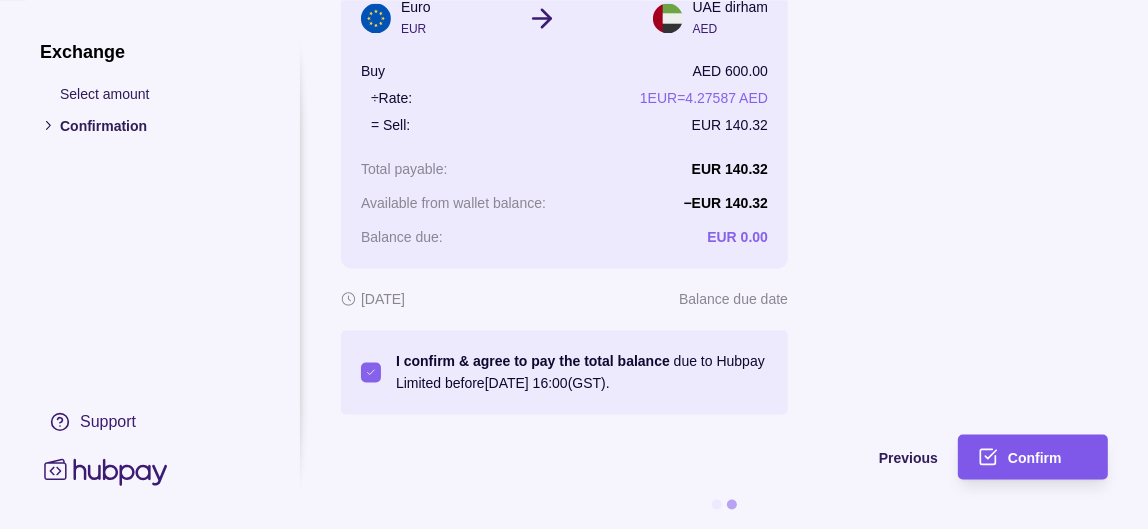 click on "Confirm" at bounding box center [1048, 457] 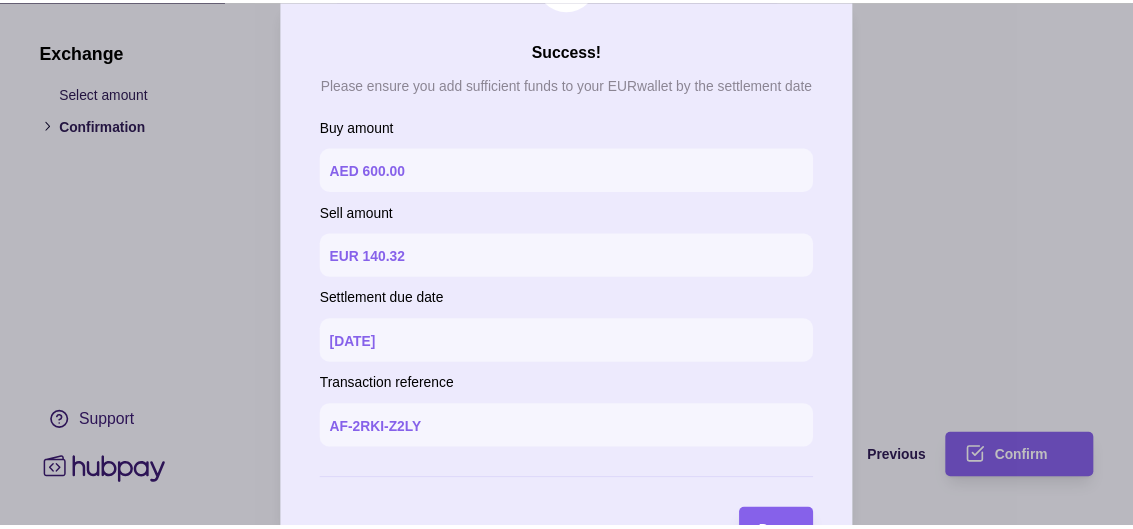 scroll, scrollTop: 200, scrollLeft: 0, axis: vertical 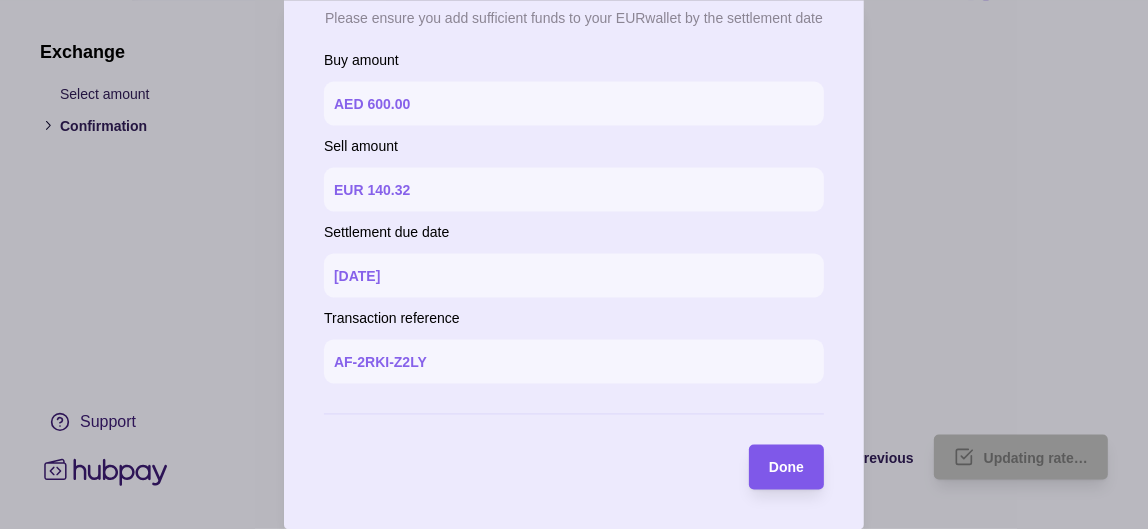 click on "Done" at bounding box center [786, 467] 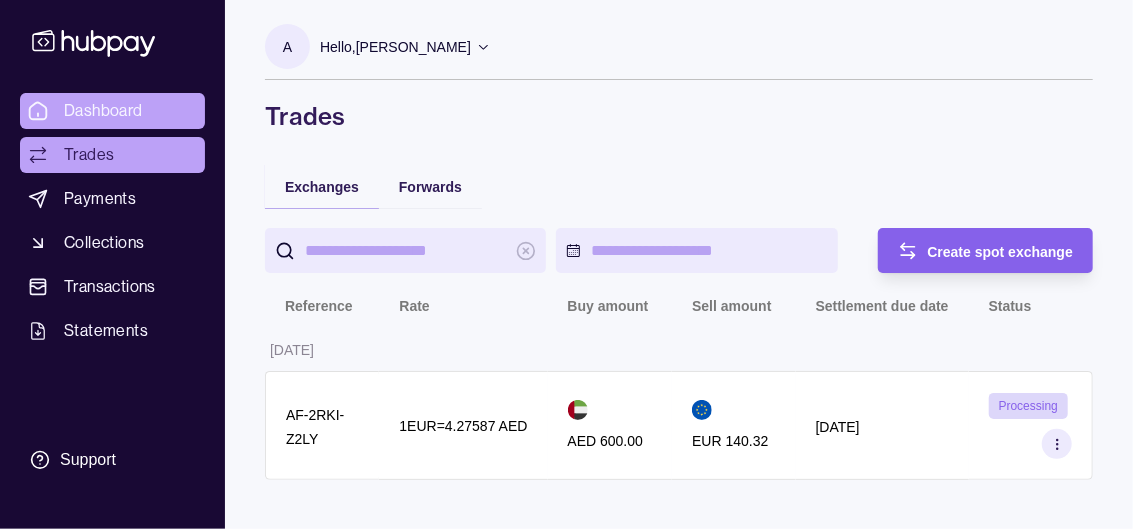 click on "Dashboard" at bounding box center [103, 111] 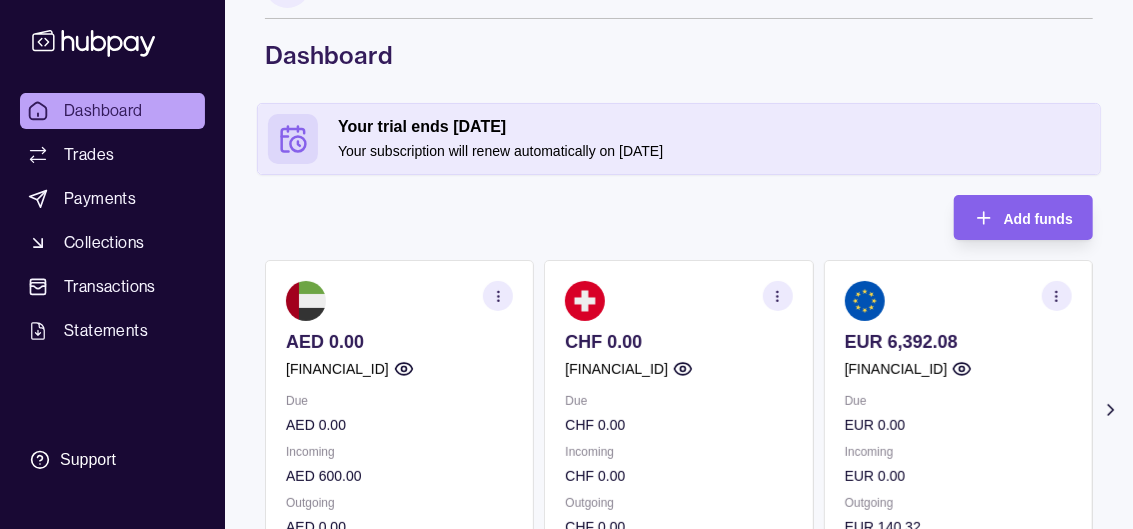 scroll, scrollTop: 0, scrollLeft: 0, axis: both 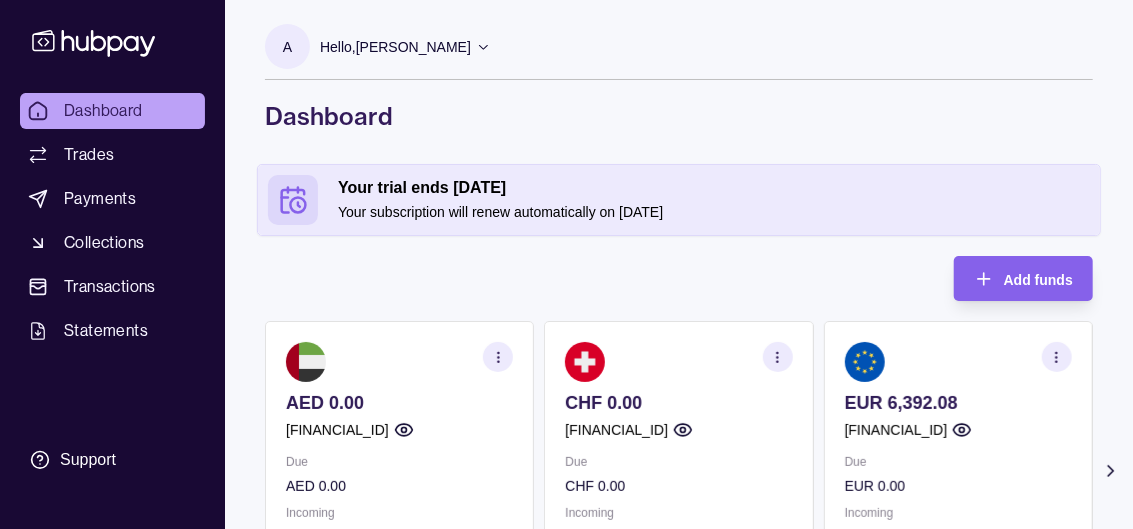 click on "Hello,  [PERSON_NAME]" at bounding box center (395, 47) 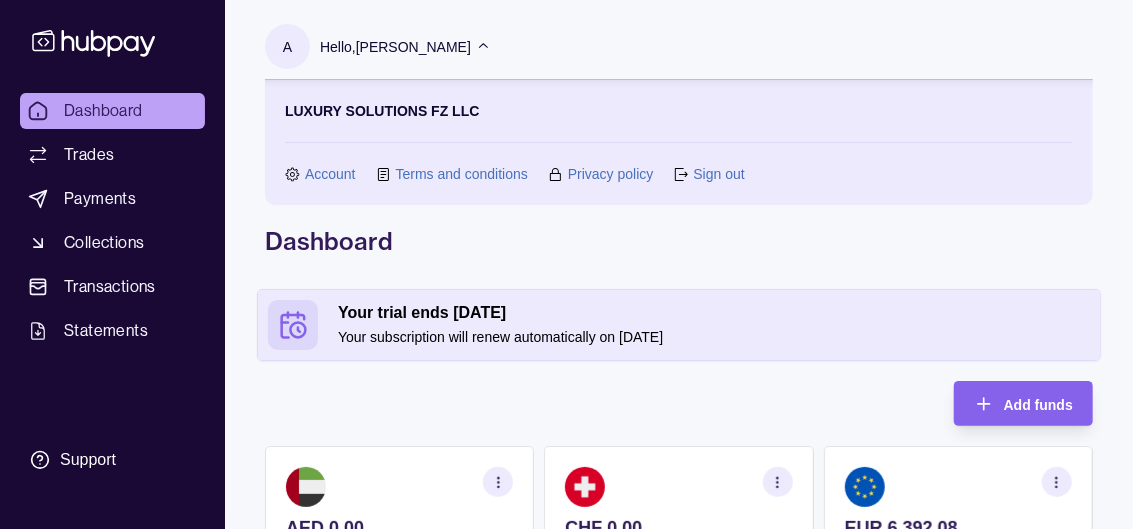 click on "Sign out" at bounding box center (718, 174) 